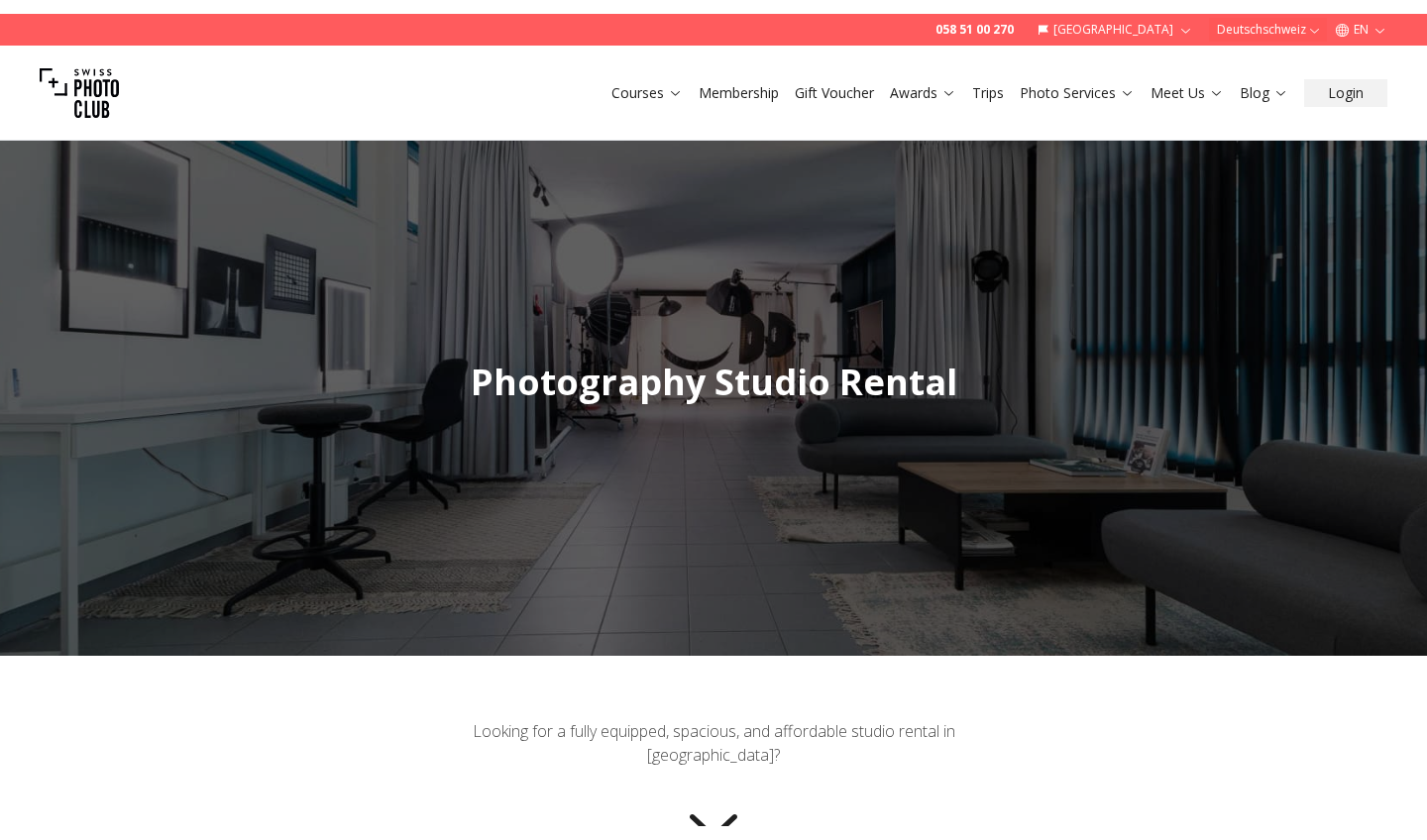 scroll, scrollTop: 0, scrollLeft: 0, axis: both 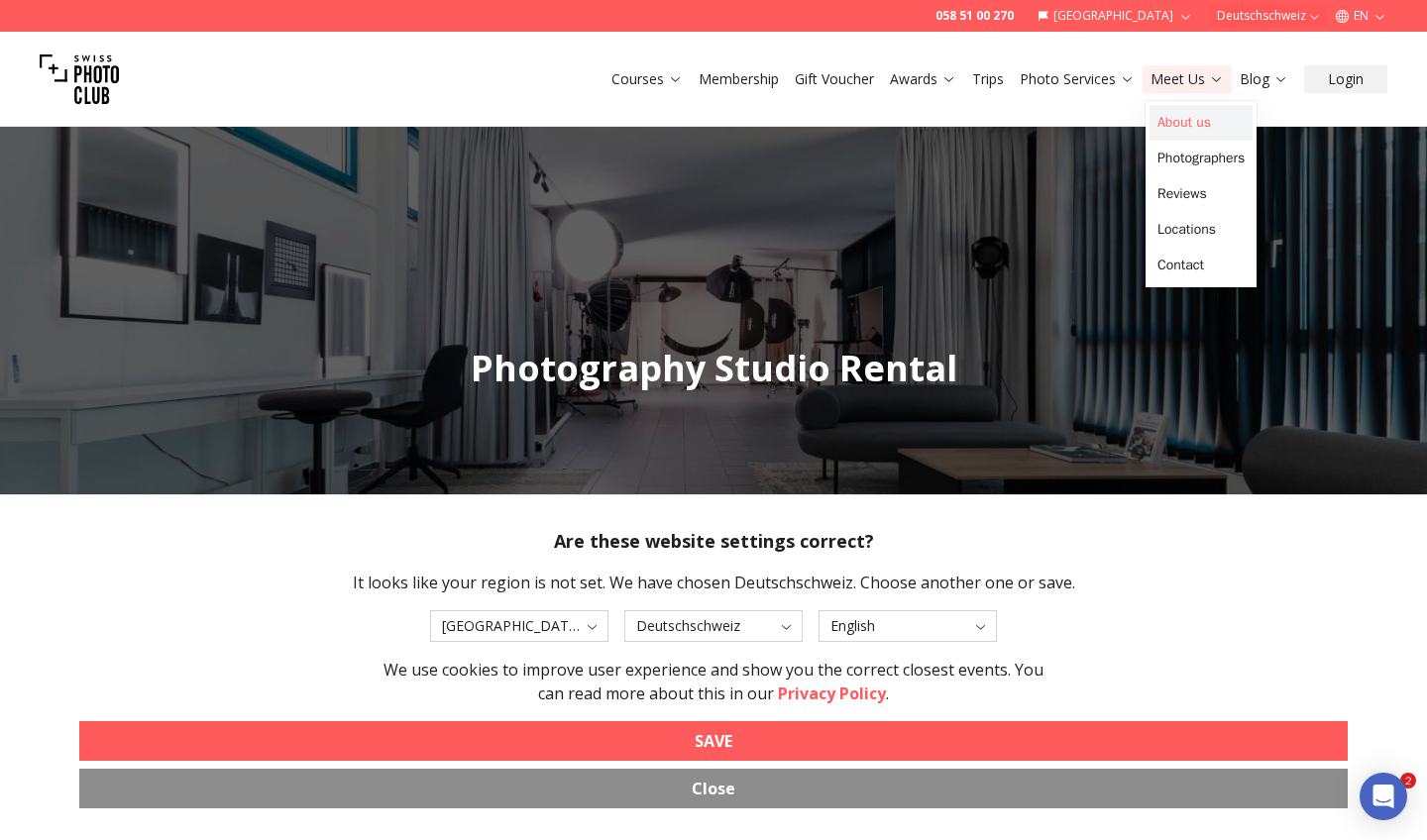 click on "About us" at bounding box center (1201, 123) 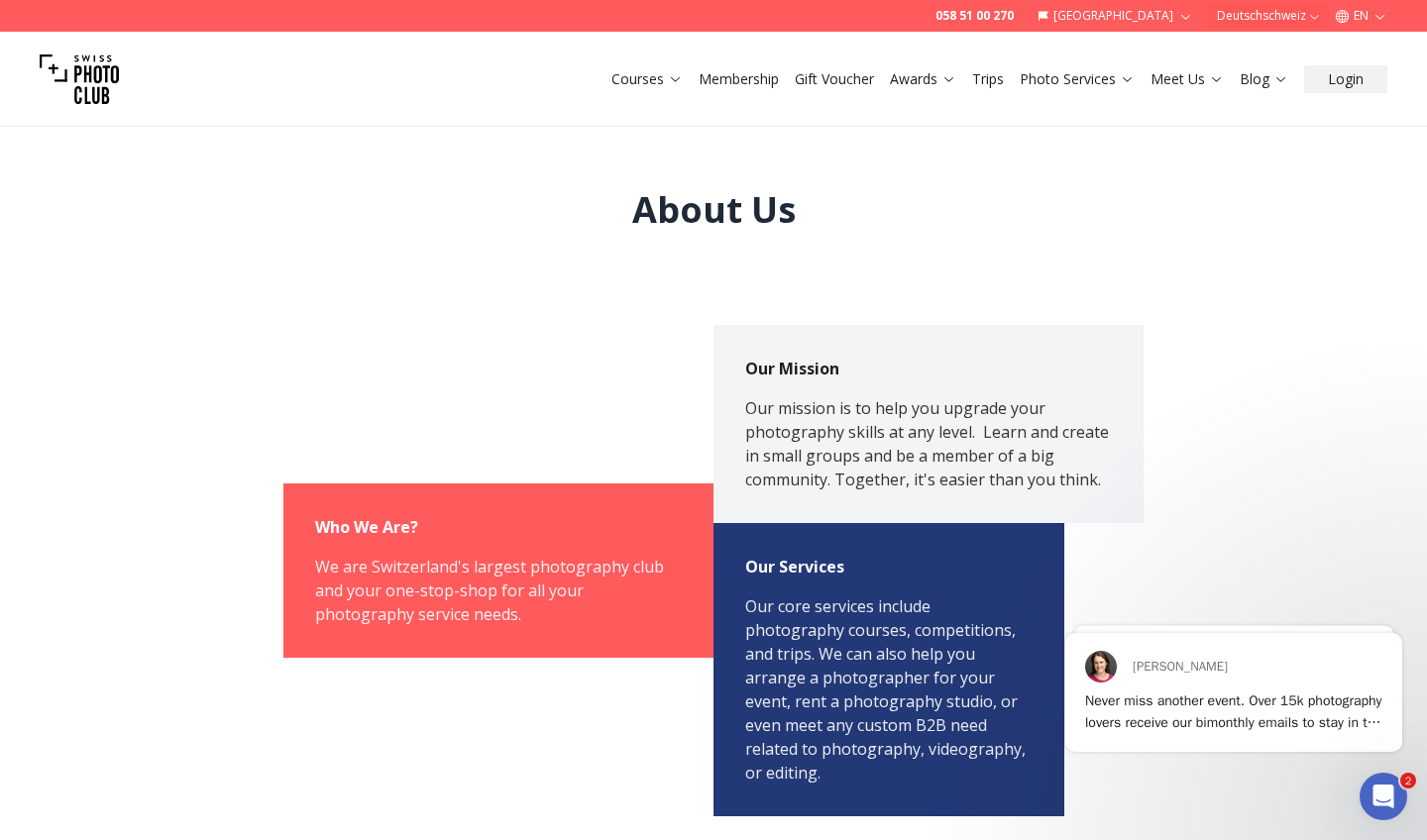 scroll, scrollTop: 0, scrollLeft: 0, axis: both 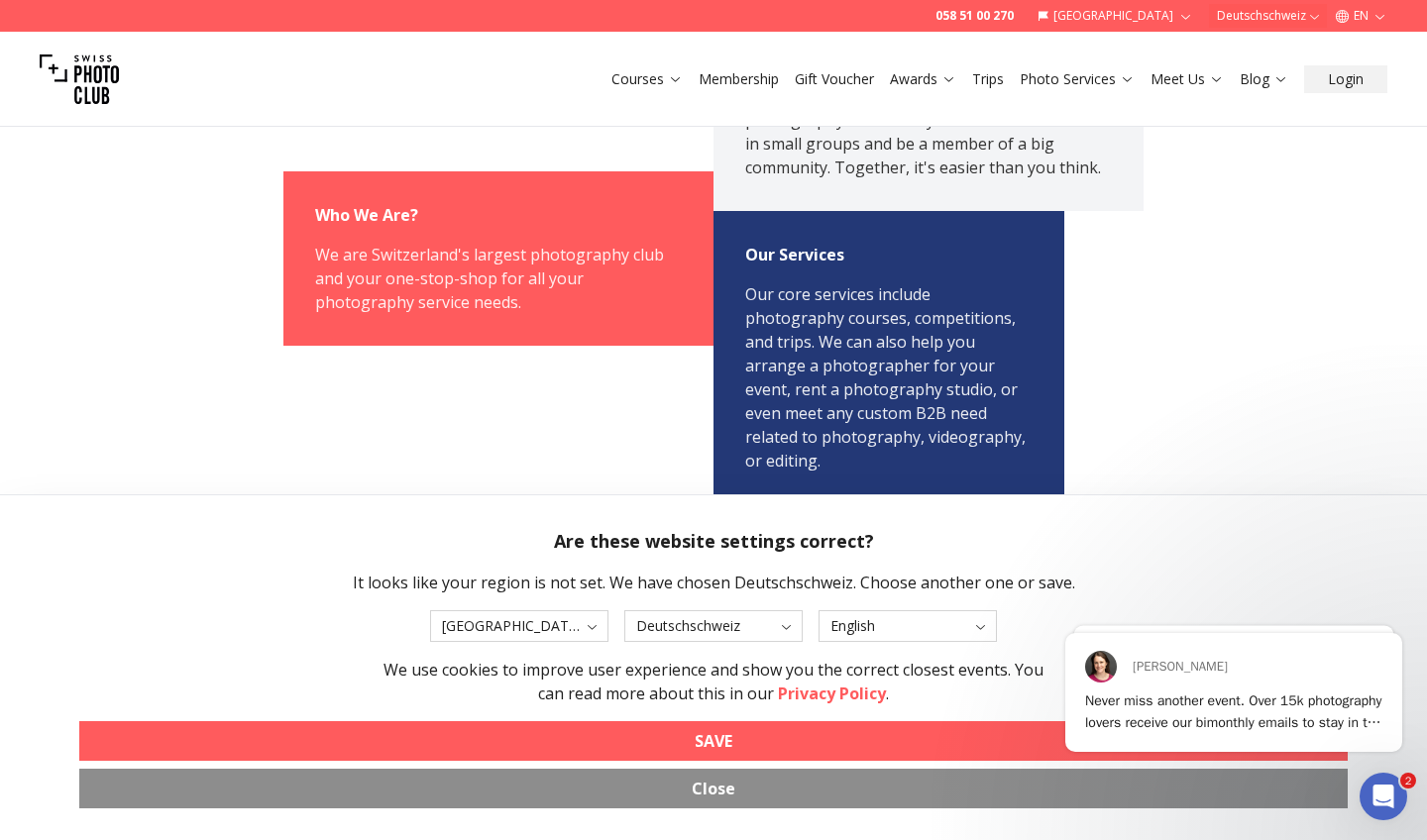 click on "SAVE" at bounding box center (714, 741) 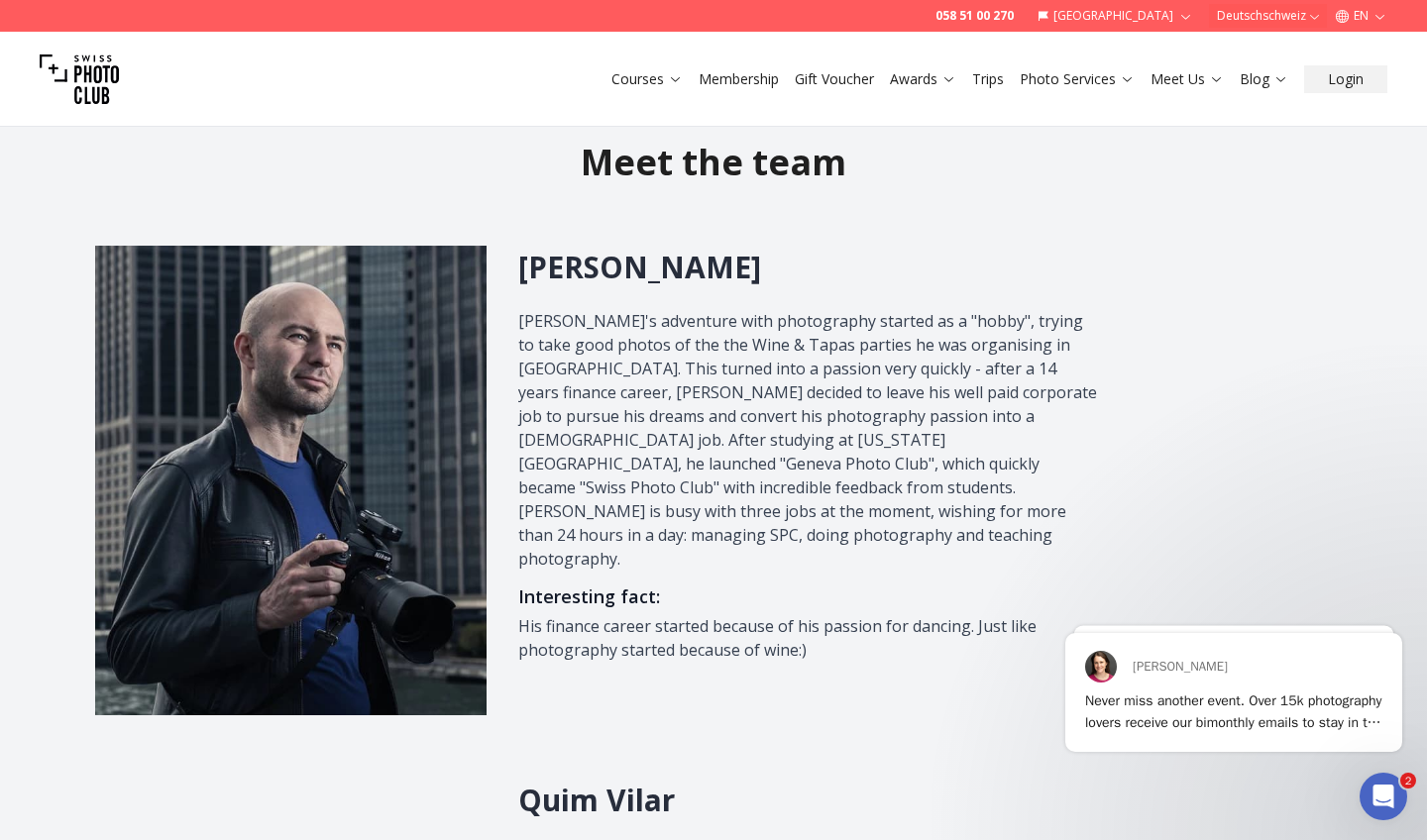 scroll, scrollTop: 792, scrollLeft: 0, axis: vertical 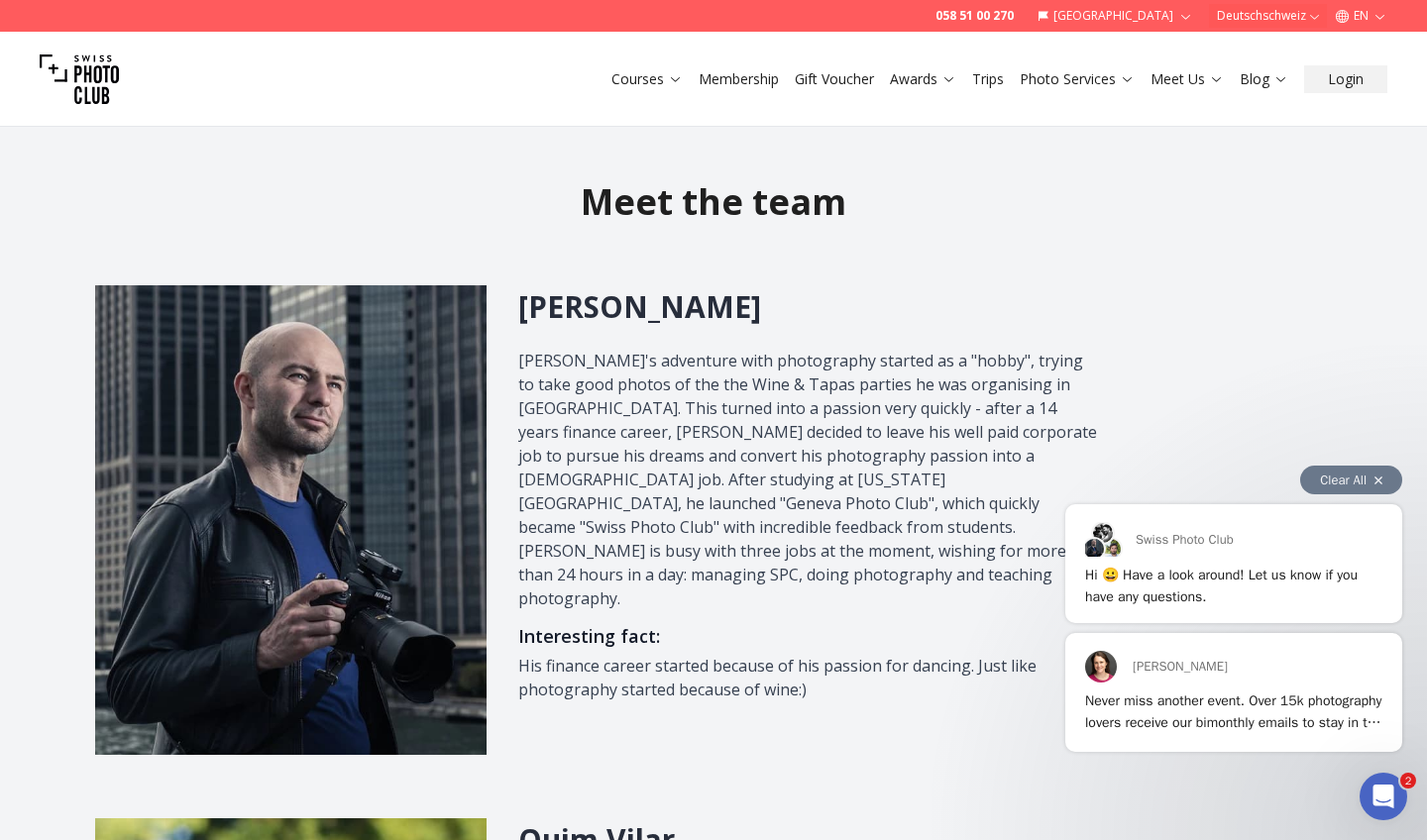 click at bounding box center (1378, 480) 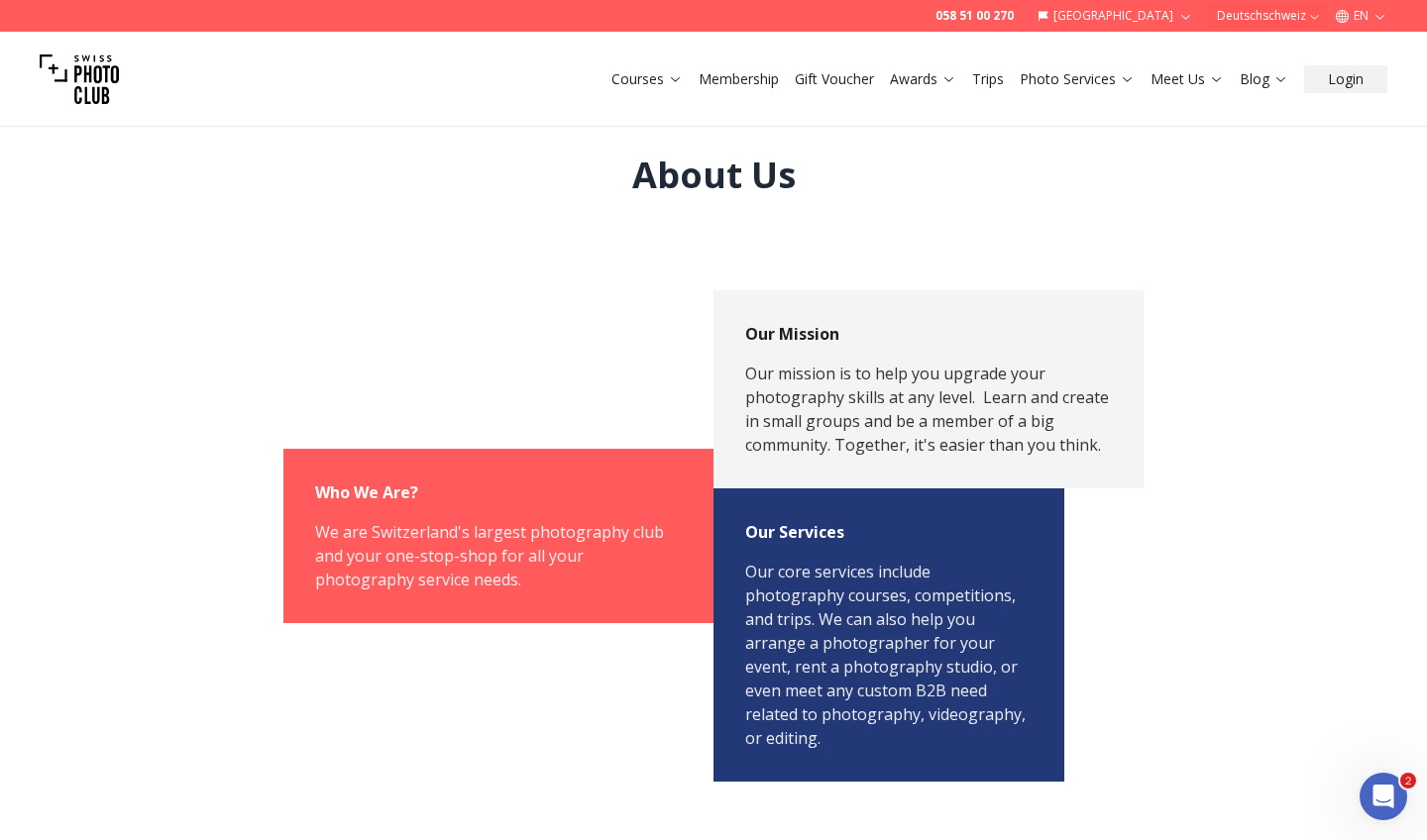 scroll, scrollTop: 0, scrollLeft: 0, axis: both 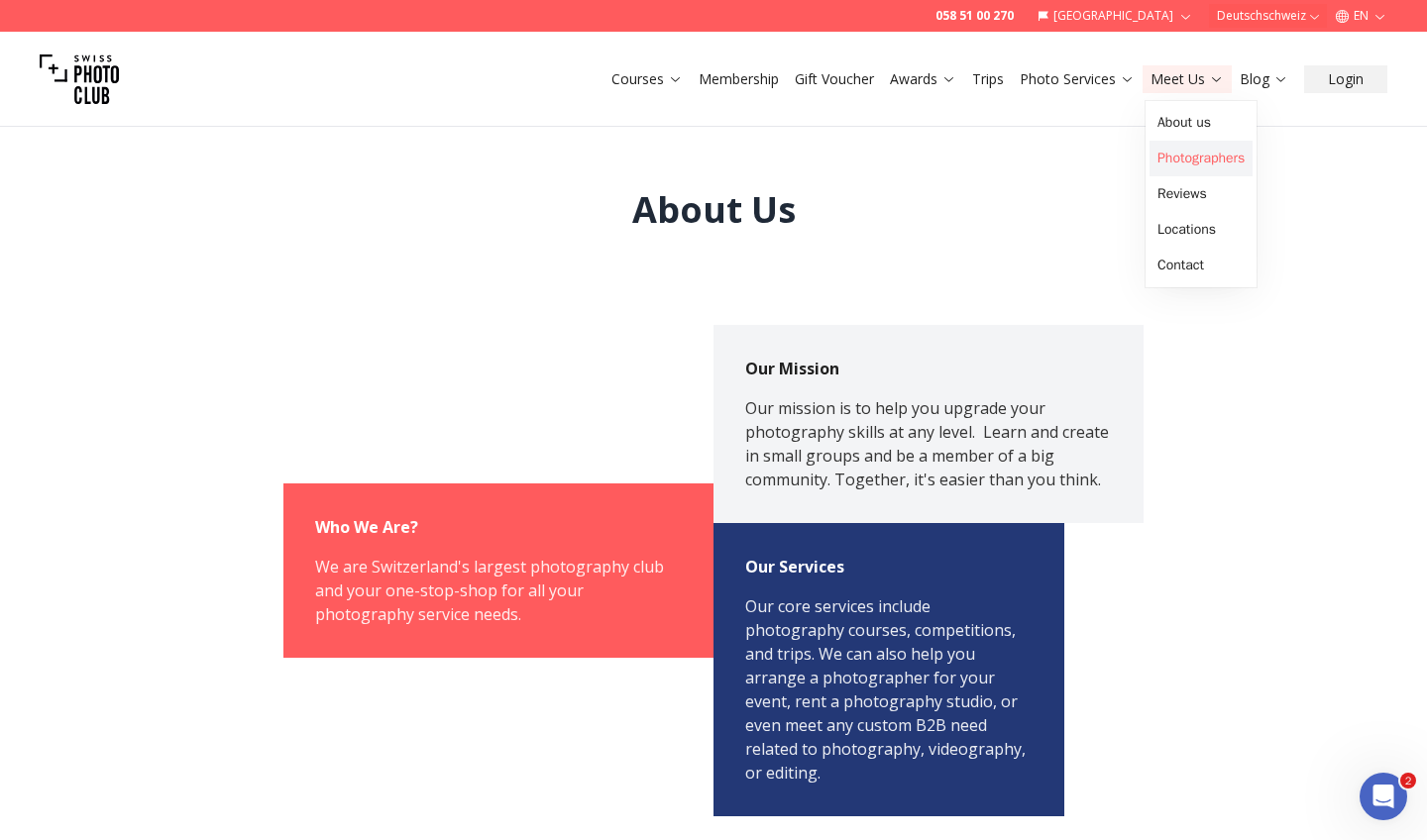 click on "Photographers" at bounding box center [1201, 158] 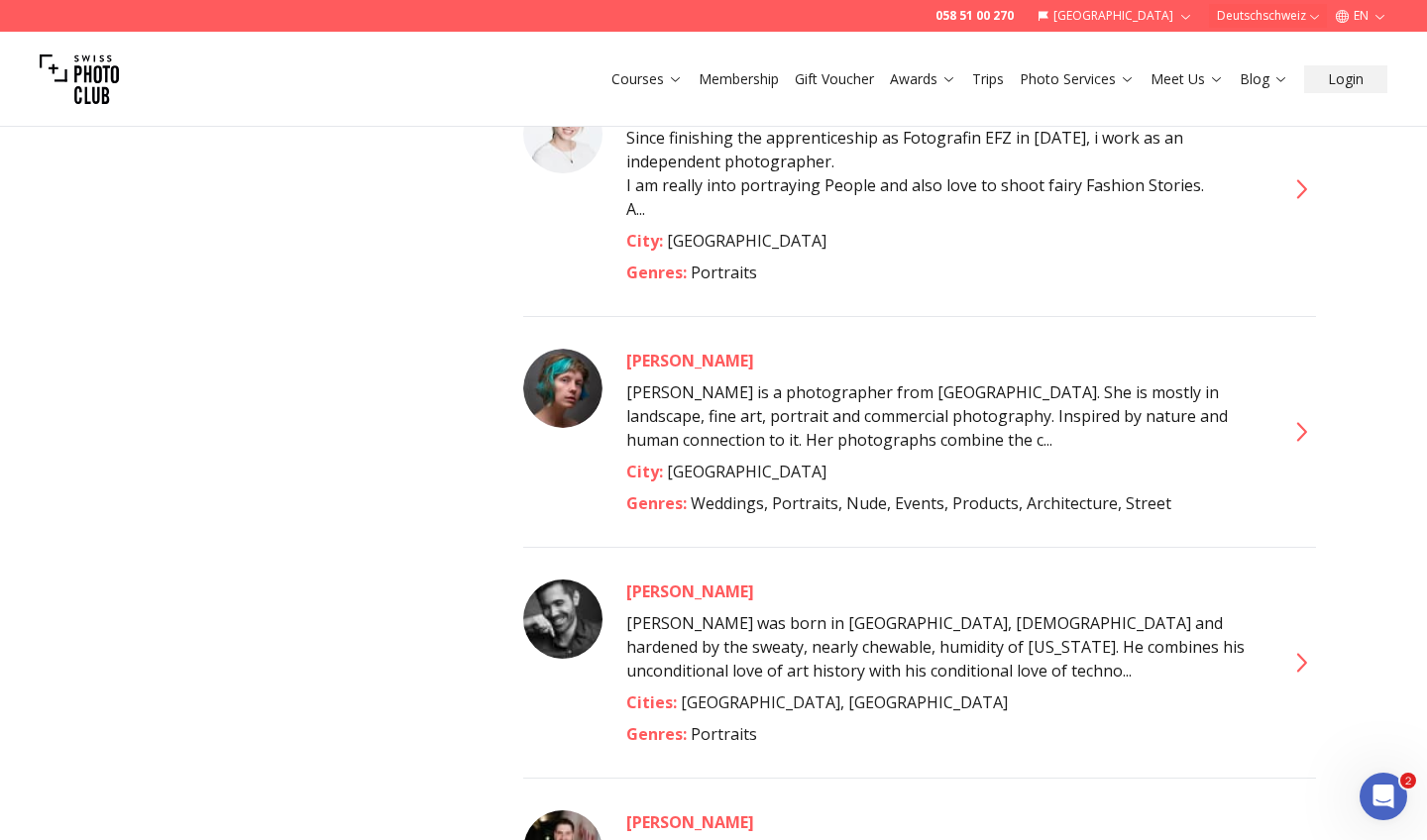 scroll, scrollTop: 1109, scrollLeft: 0, axis: vertical 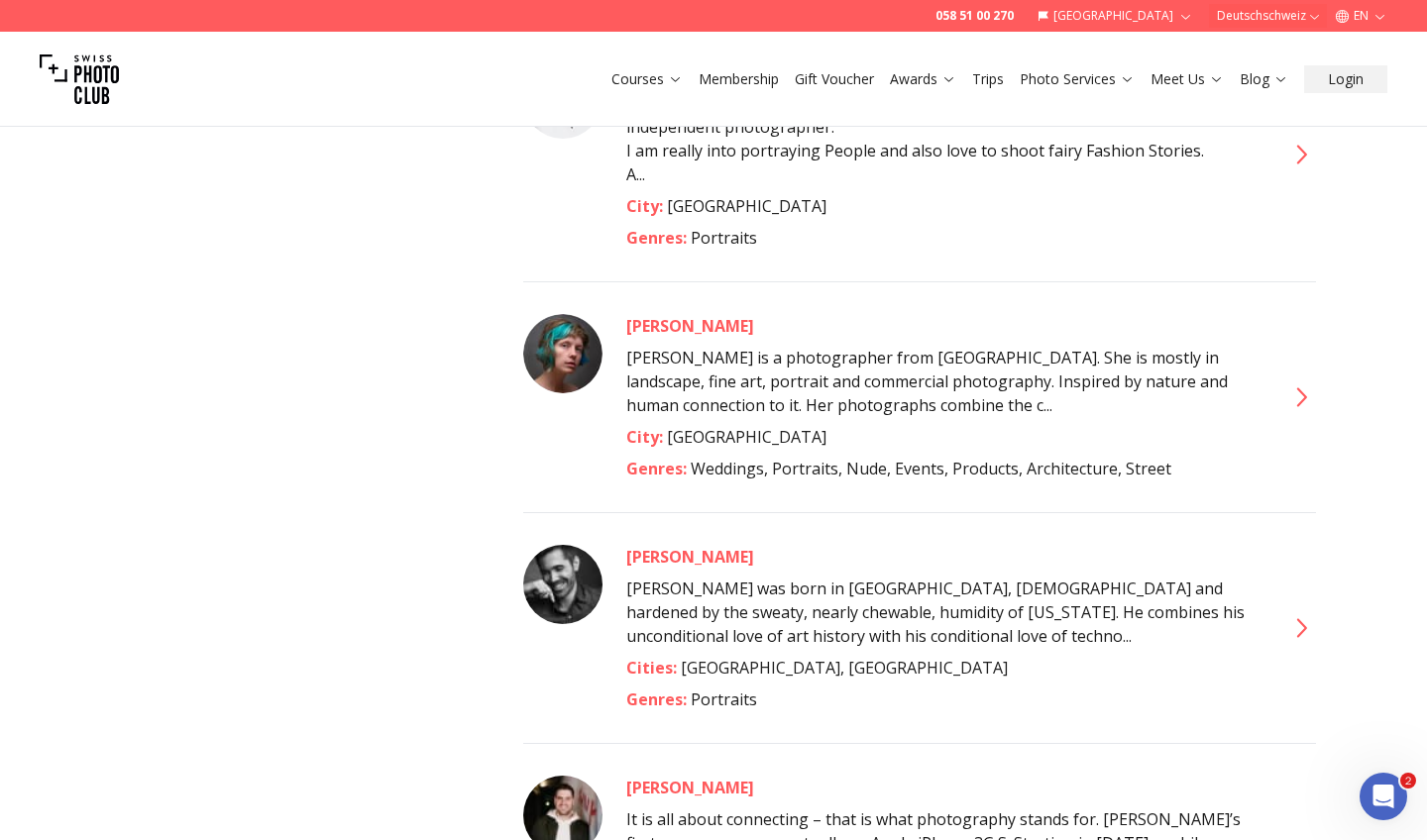 click 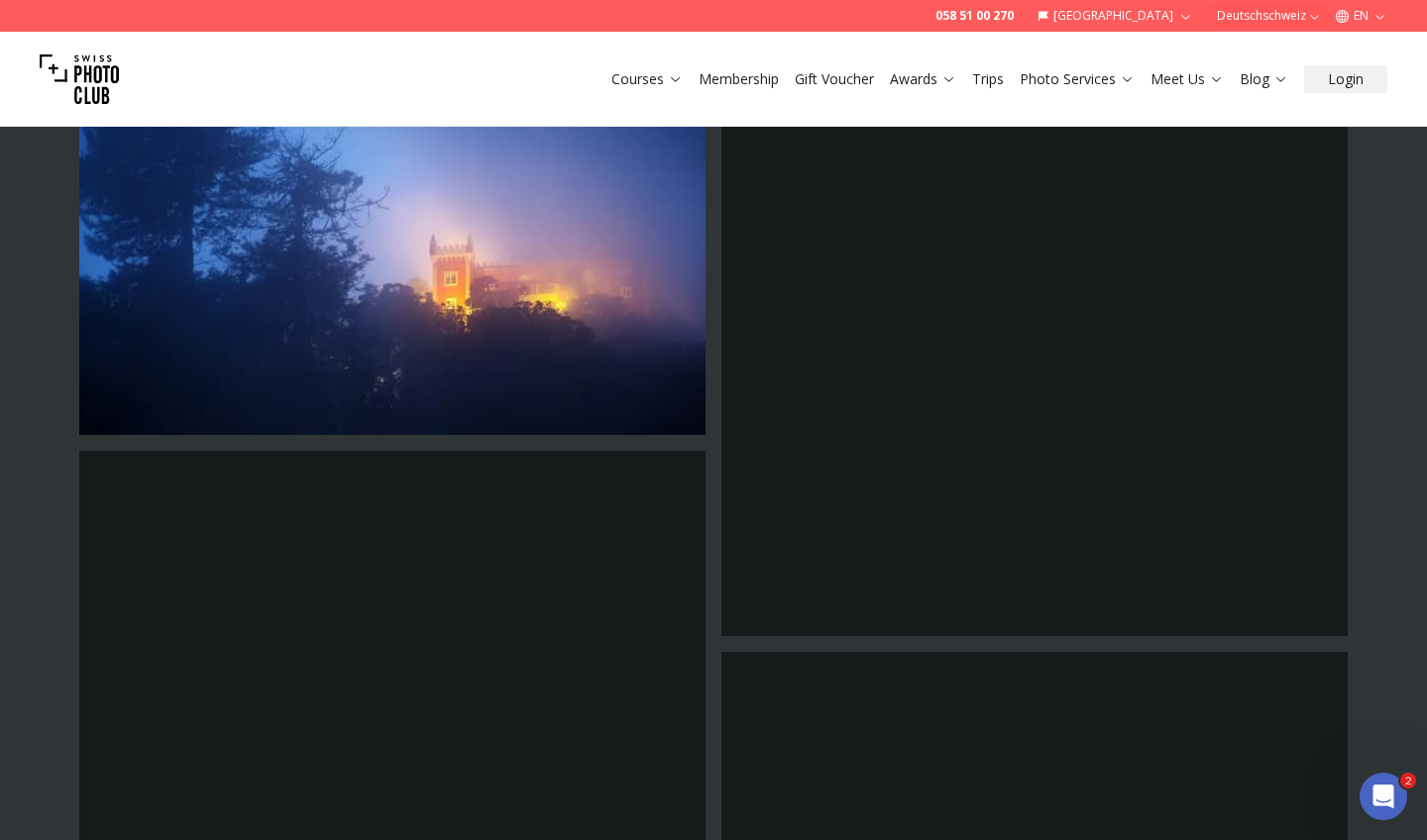 scroll, scrollTop: 3808, scrollLeft: 0, axis: vertical 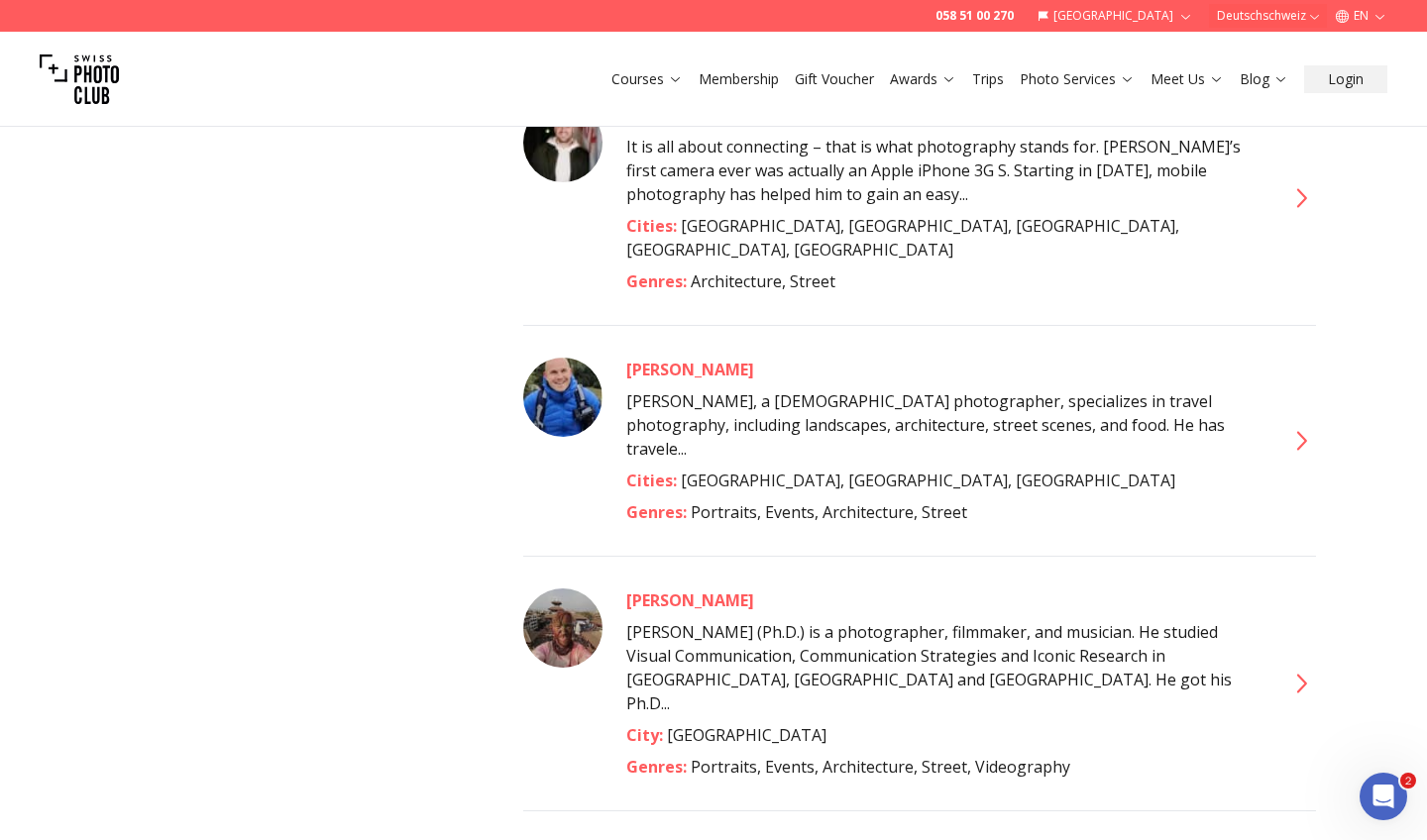 click 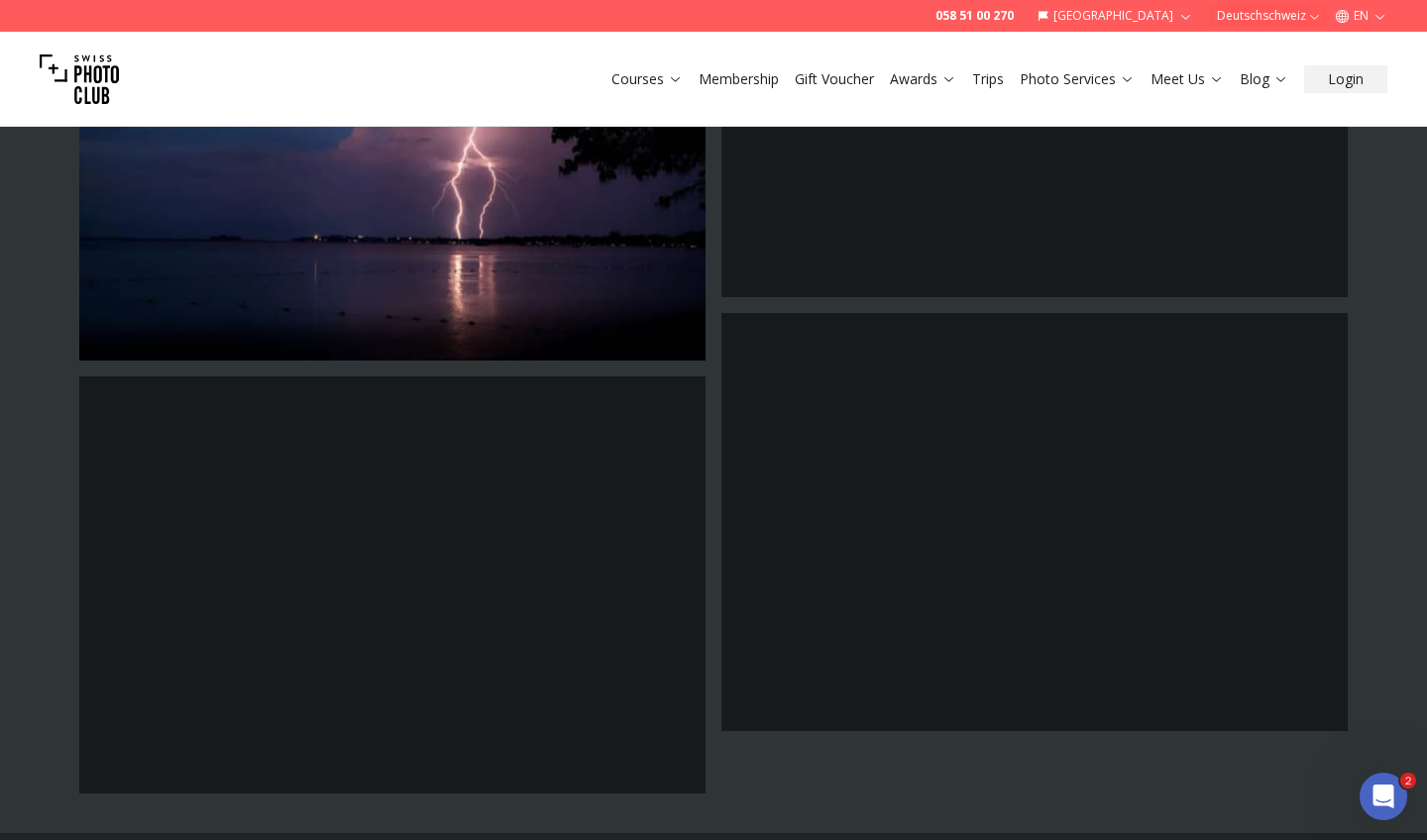 scroll, scrollTop: 1407, scrollLeft: 0, axis: vertical 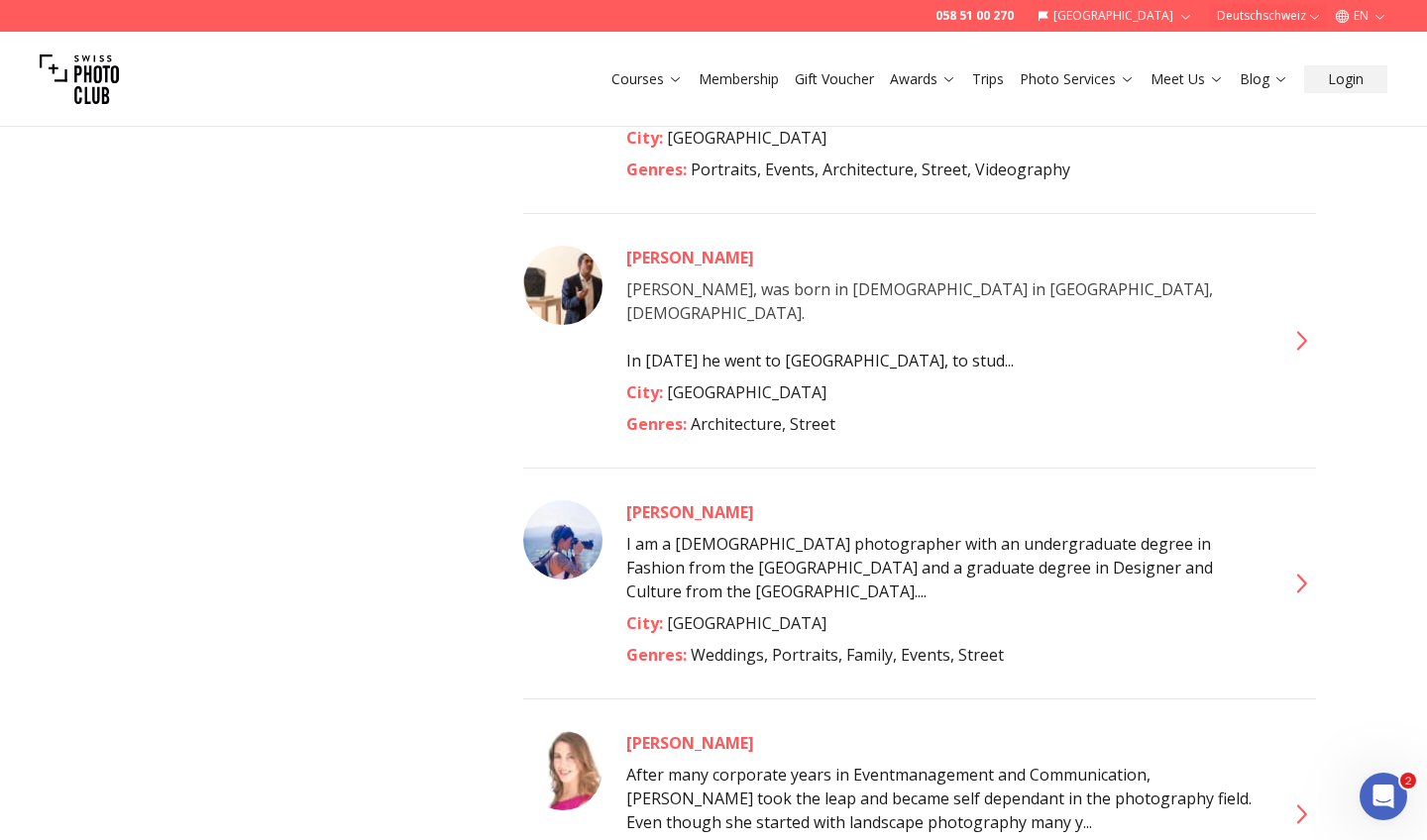 click 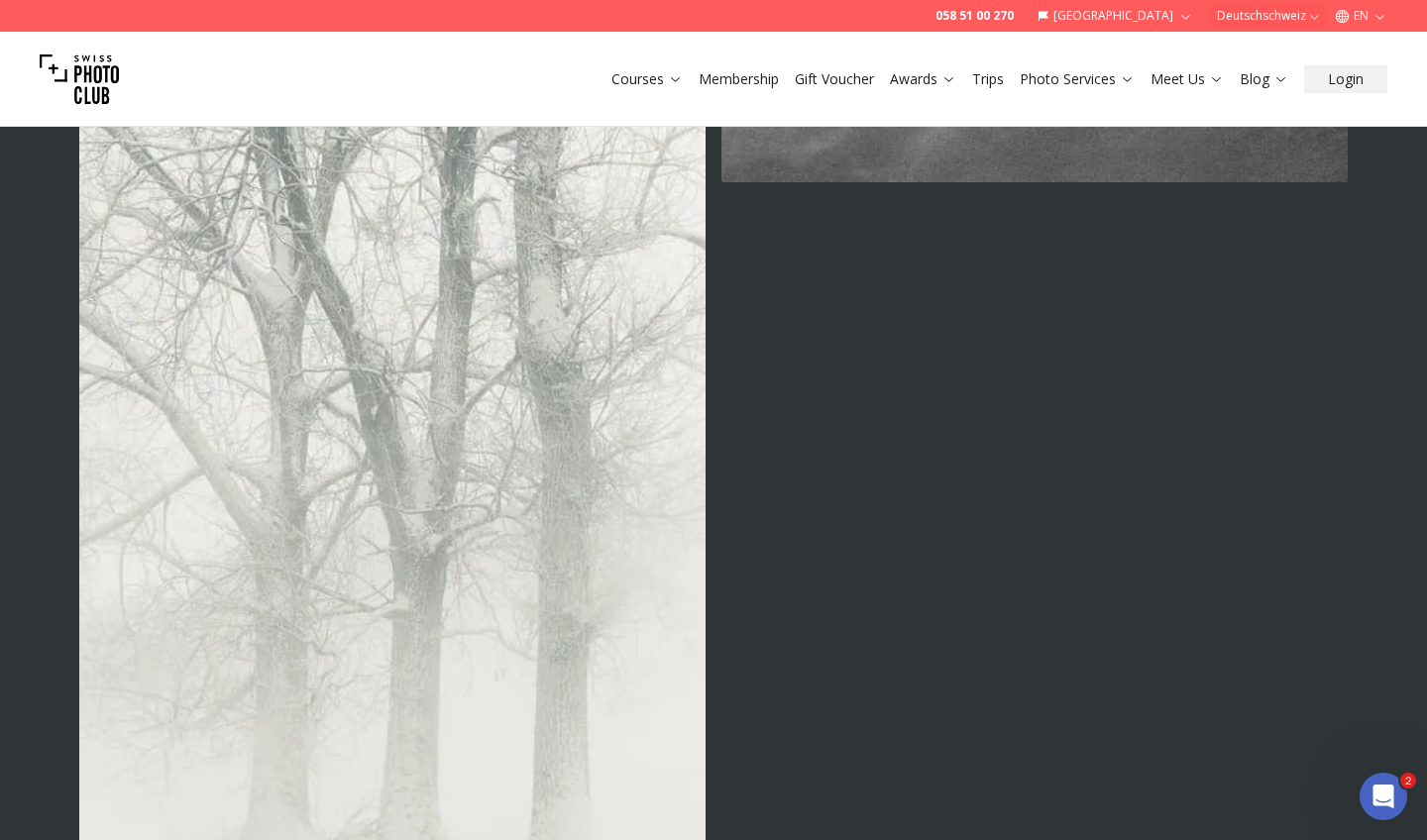 scroll, scrollTop: 5370, scrollLeft: 0, axis: vertical 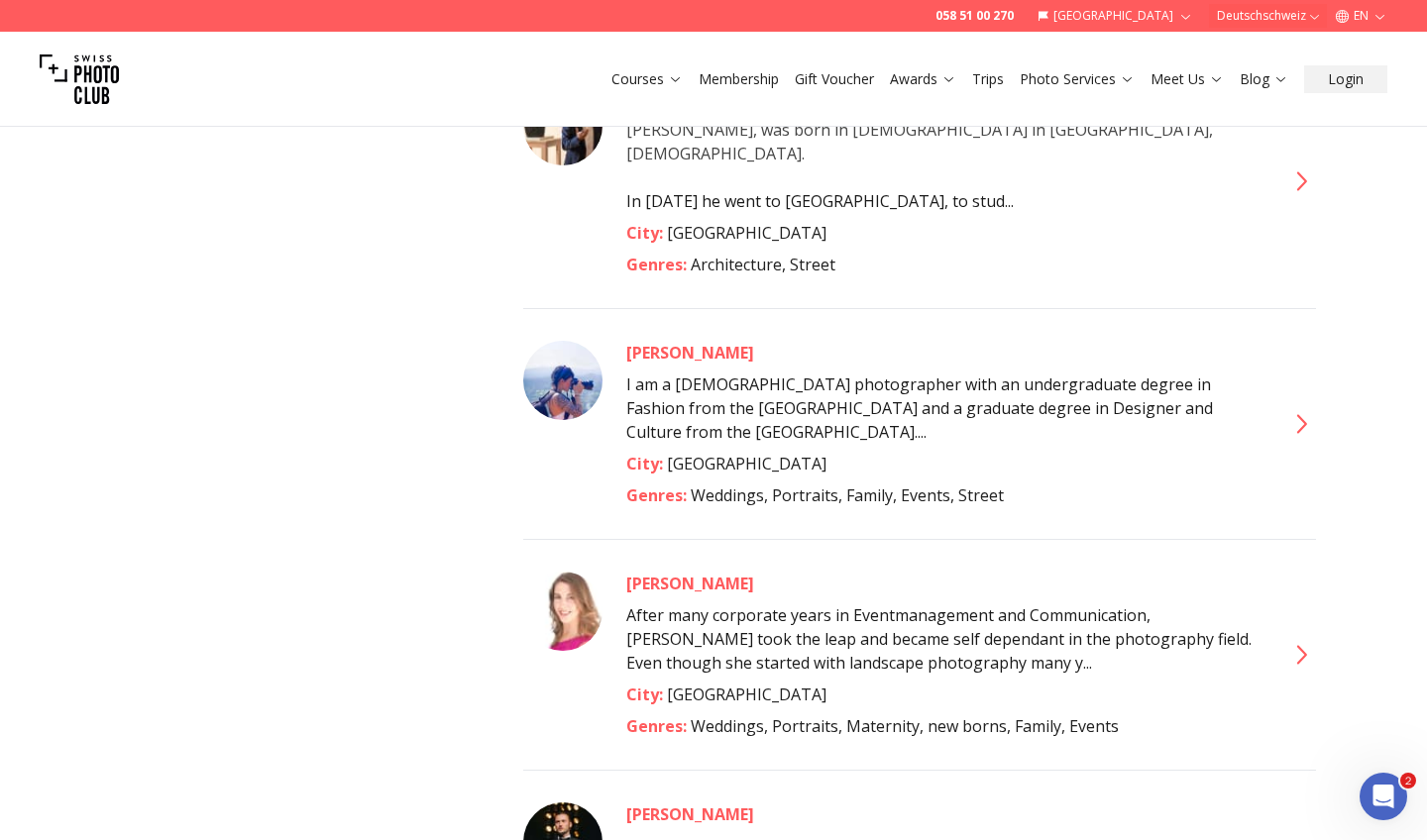 click 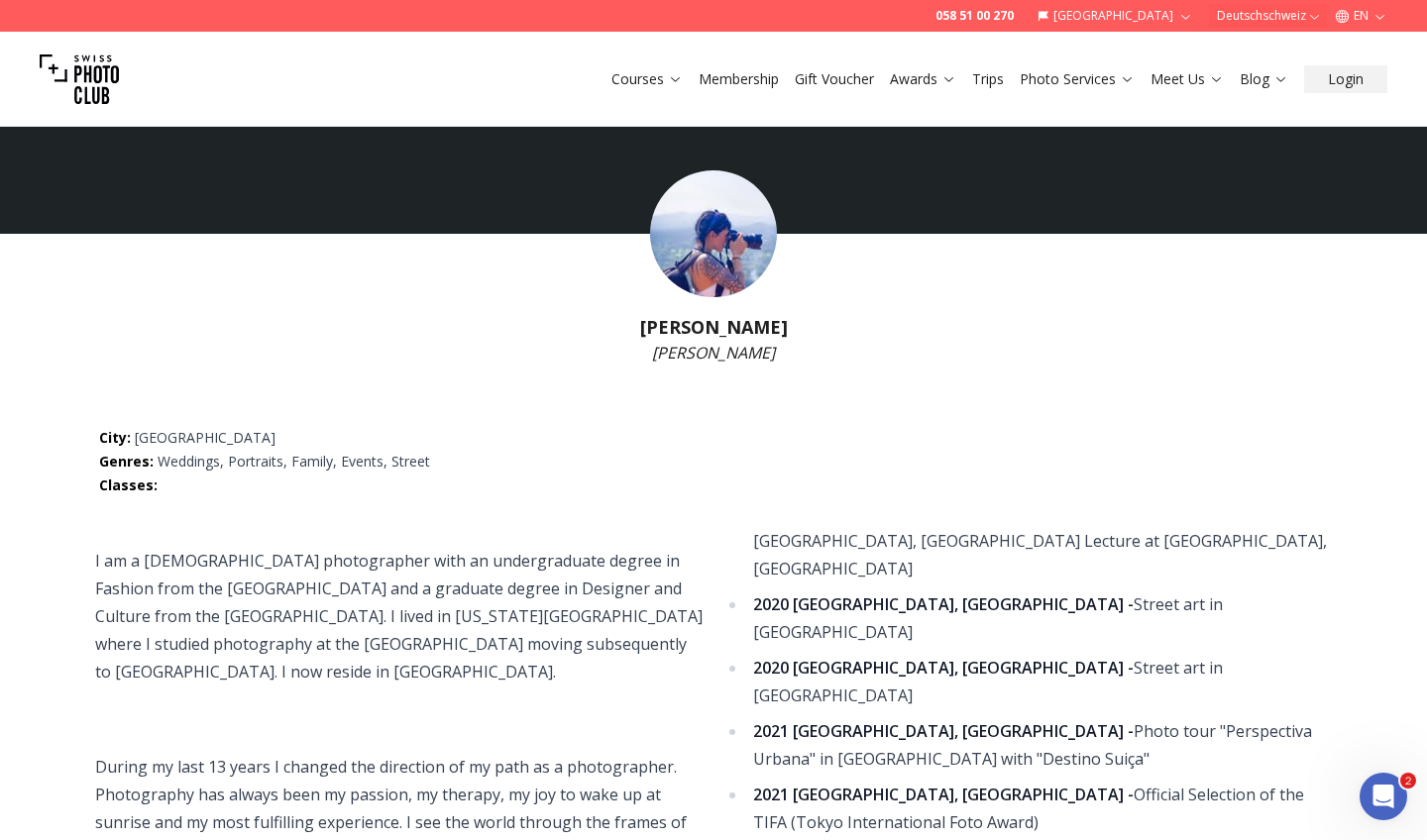 scroll, scrollTop: 0, scrollLeft: 0, axis: both 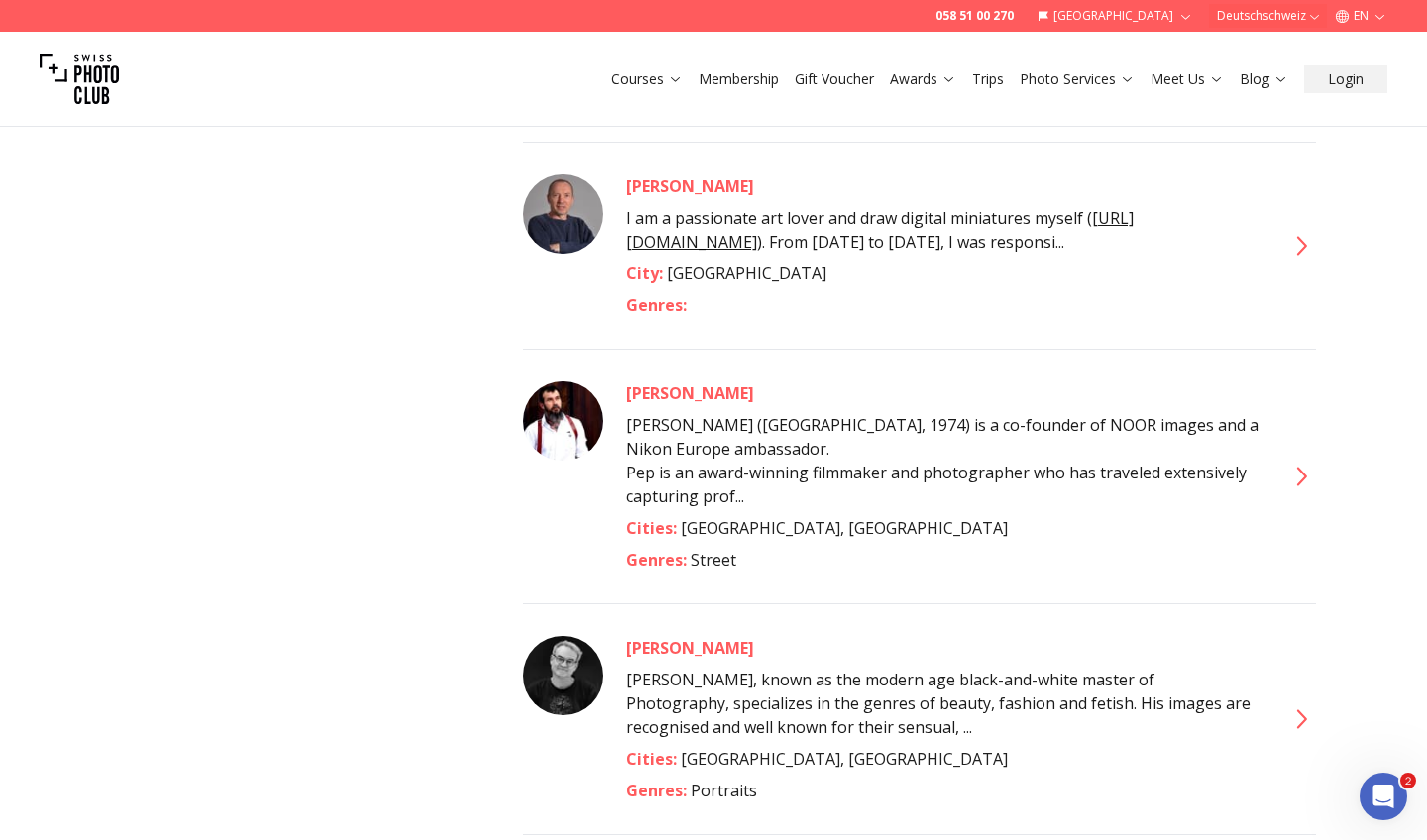click 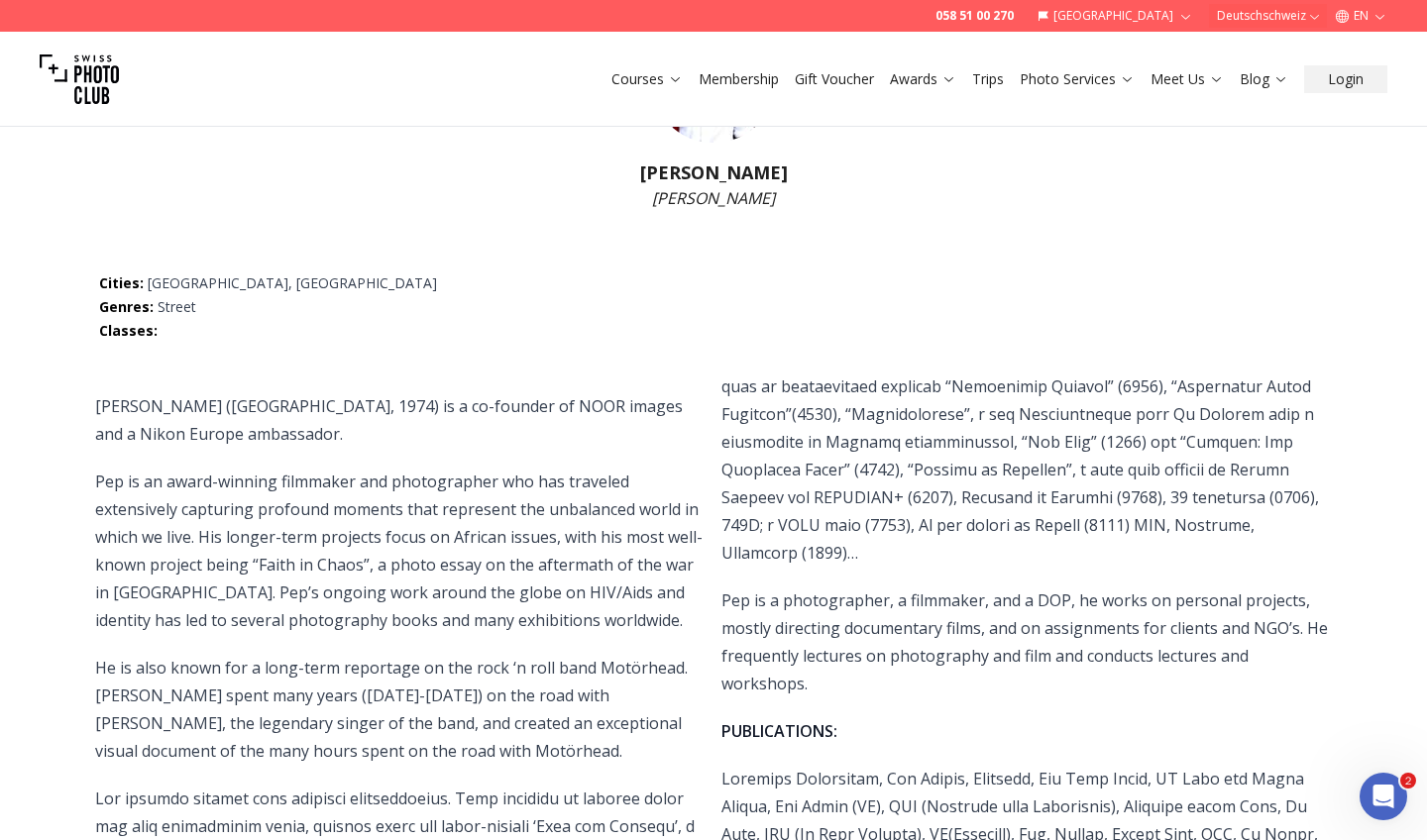 scroll, scrollTop: 0, scrollLeft: 0, axis: both 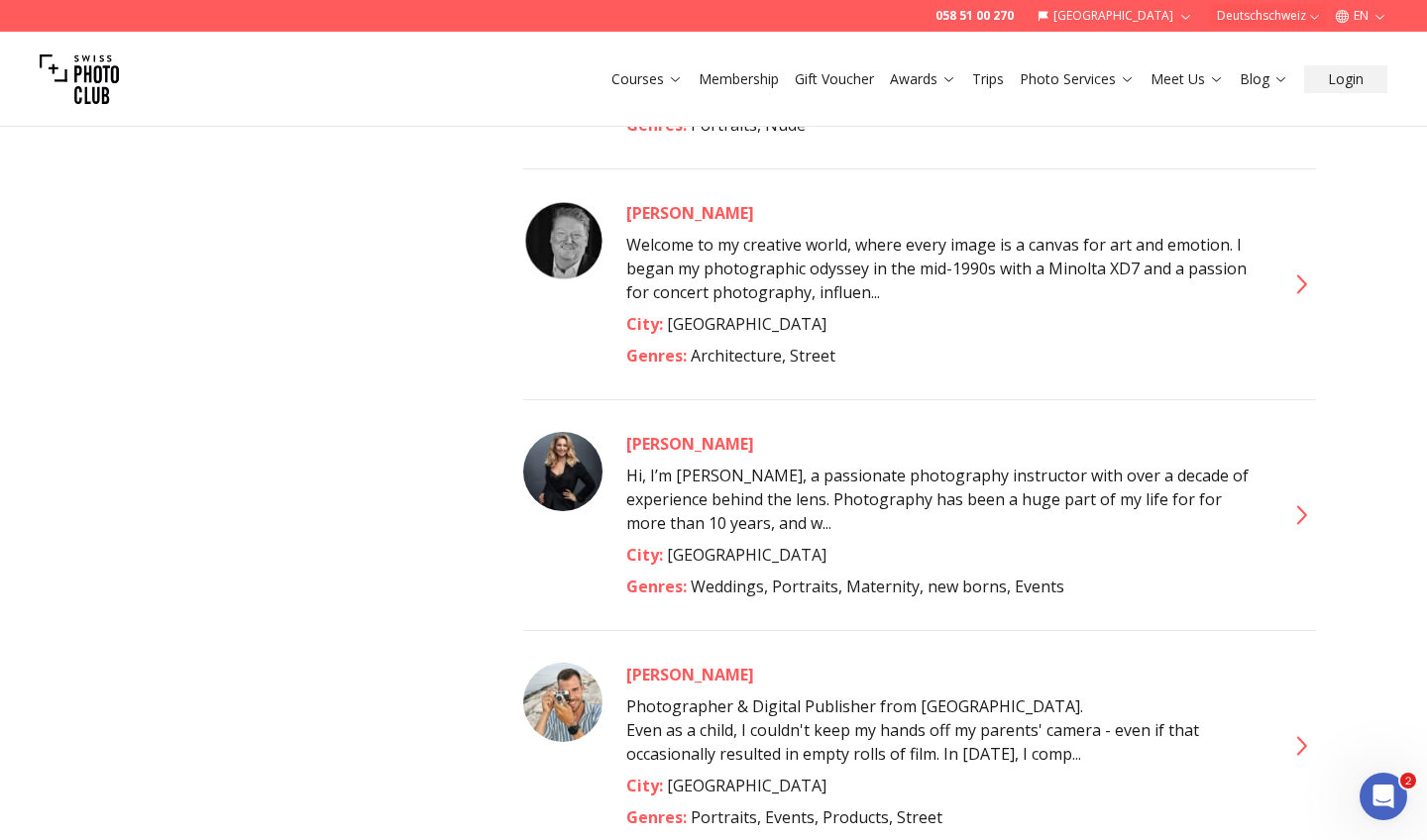 click 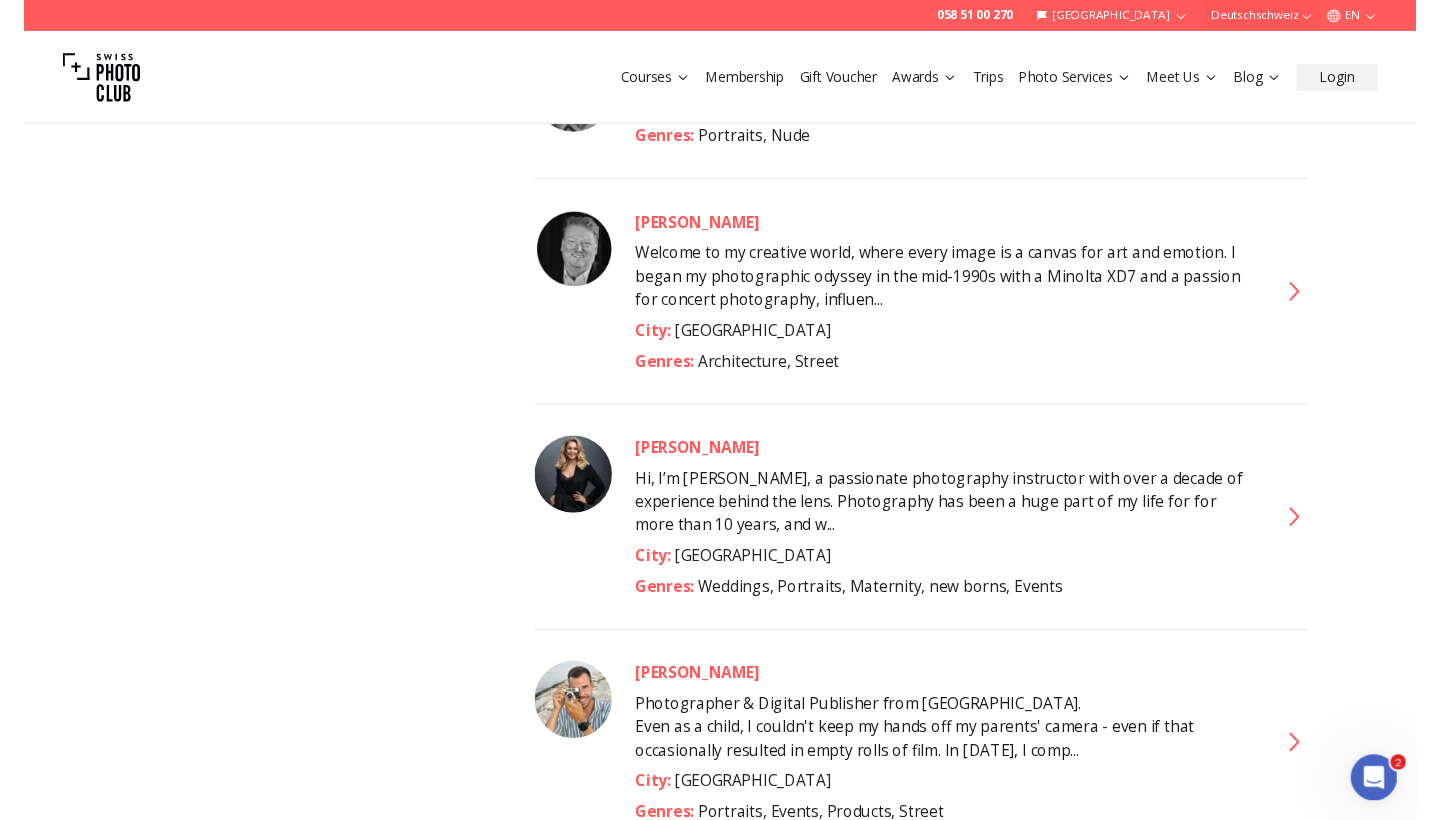 scroll, scrollTop: 10363, scrollLeft: 0, axis: vertical 